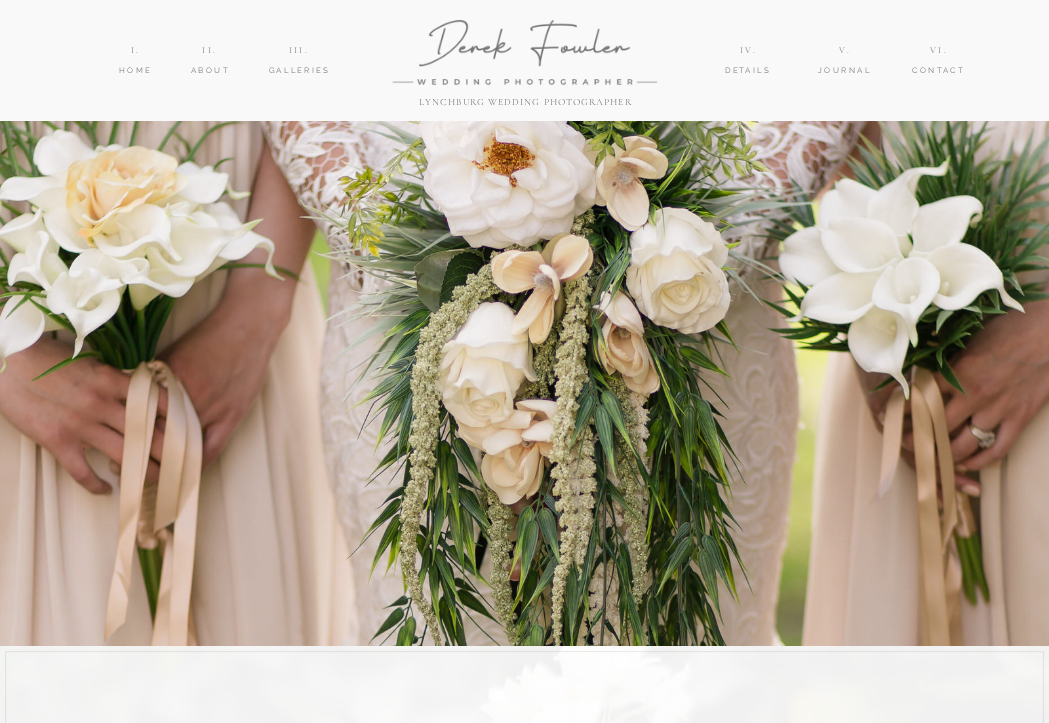 scroll, scrollTop: 0, scrollLeft: 0, axis: both 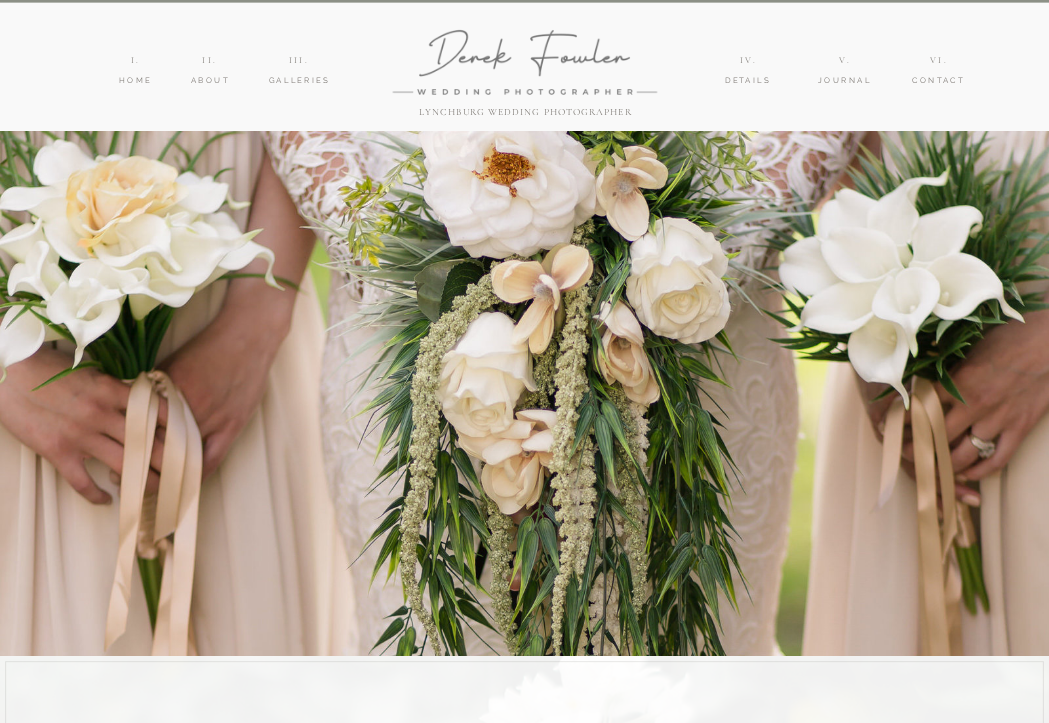 click on "Vi. V. iV. IIi. Ii. i. Contact journal details galleries About Home [GEOGRAPHIC_DATA] Wedding Photographer [GEOGRAPHIC_DATA], [GEOGRAPHIC_DATA] & Worldwide You are in love and you are alive. [PERSON_NAME] Photography, wedding photographer based in [GEOGRAPHIC_DATA], [US_STATE] and surrounding areas , has developed a clear vision of what he hopes to capture in a wedding story -- not only the planned moments, but the in-between looks, honest words and real emotions. “A photographer for time-travelers,” he vows to document the most intimate and valuable details, resulting in meaningful images that take you back to those moments for years to come. LYNCHBURG WEDDING PHOTOGRAPHER WELCOME. WE'RE SO GLAD YOU'RE HERE meet [PERSON_NAME] so lovely to meet you Family Engagements Weddings view our recent work featured galleries Featured Weddings Featured Family Featured Engagements [PERSON_NAME] & [PERSON_NAME] The Full Story » Featured Blogs [US_STATE] Wedding [PERSON_NAME] & [PERSON_NAME] The Full Story » Richmond Engagement [PERSON_NAME] & [PERSON_NAME] The Full Story » [US_STATE] Wedding investment kind words" at bounding box center [524, 2864] 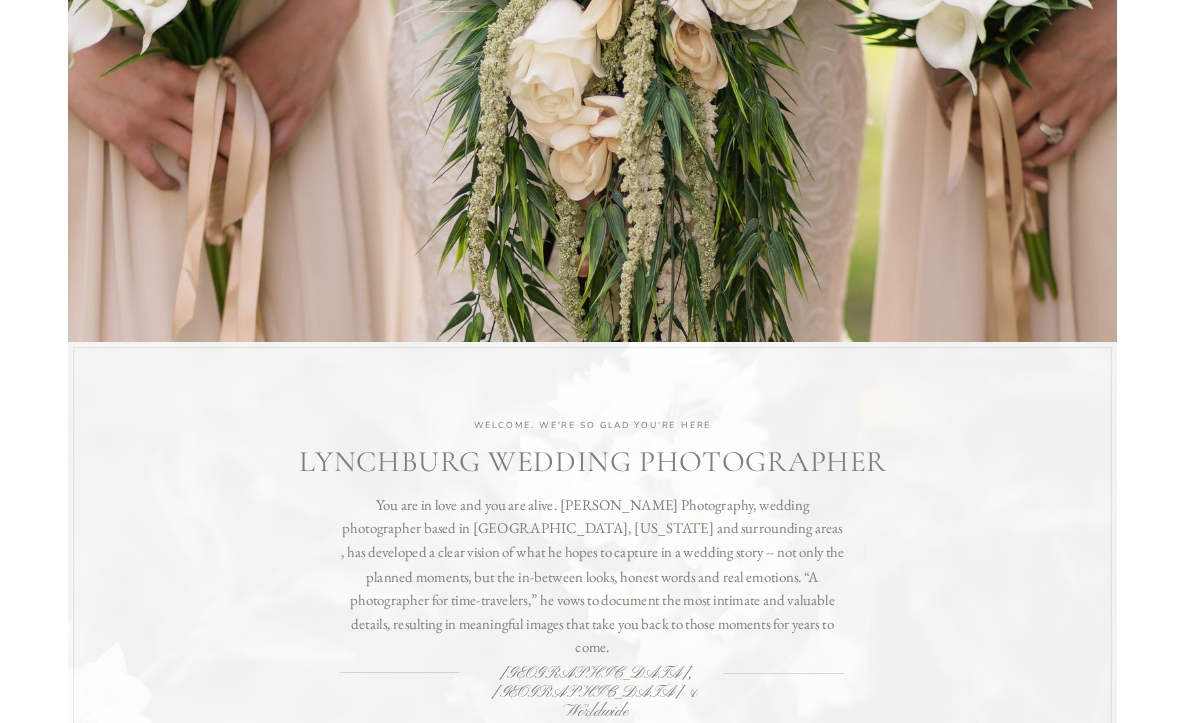 scroll, scrollTop: 0, scrollLeft: 0, axis: both 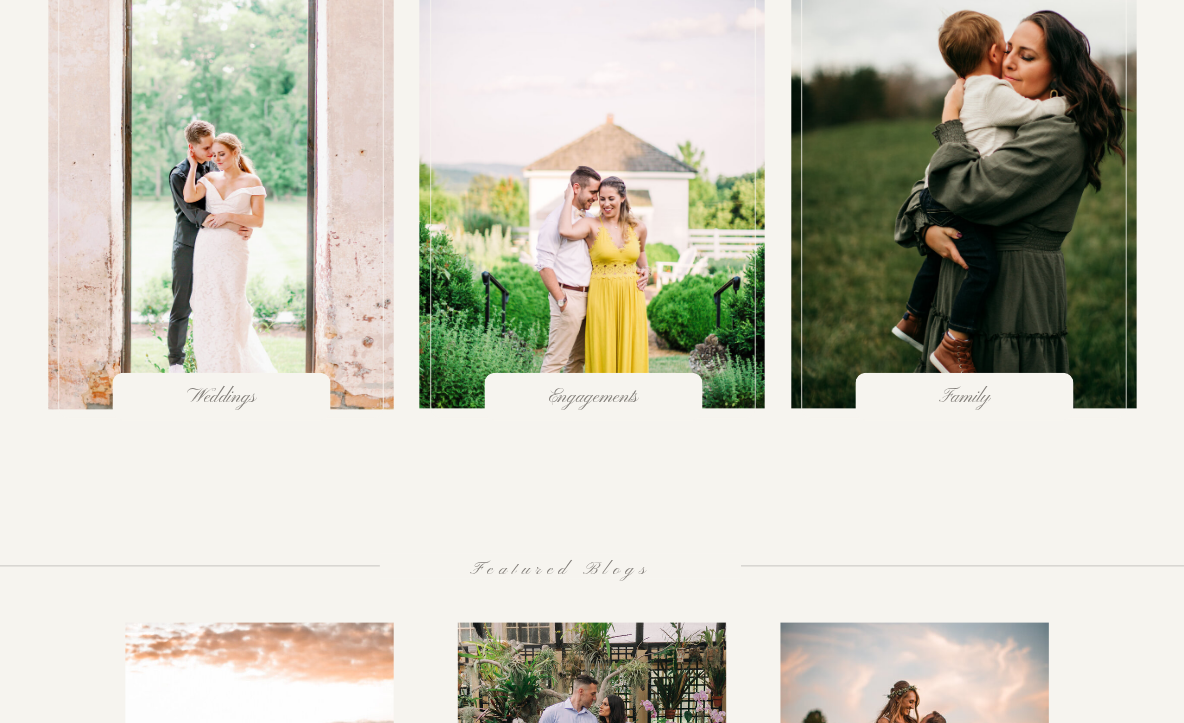 click at bounding box center [221, 201] 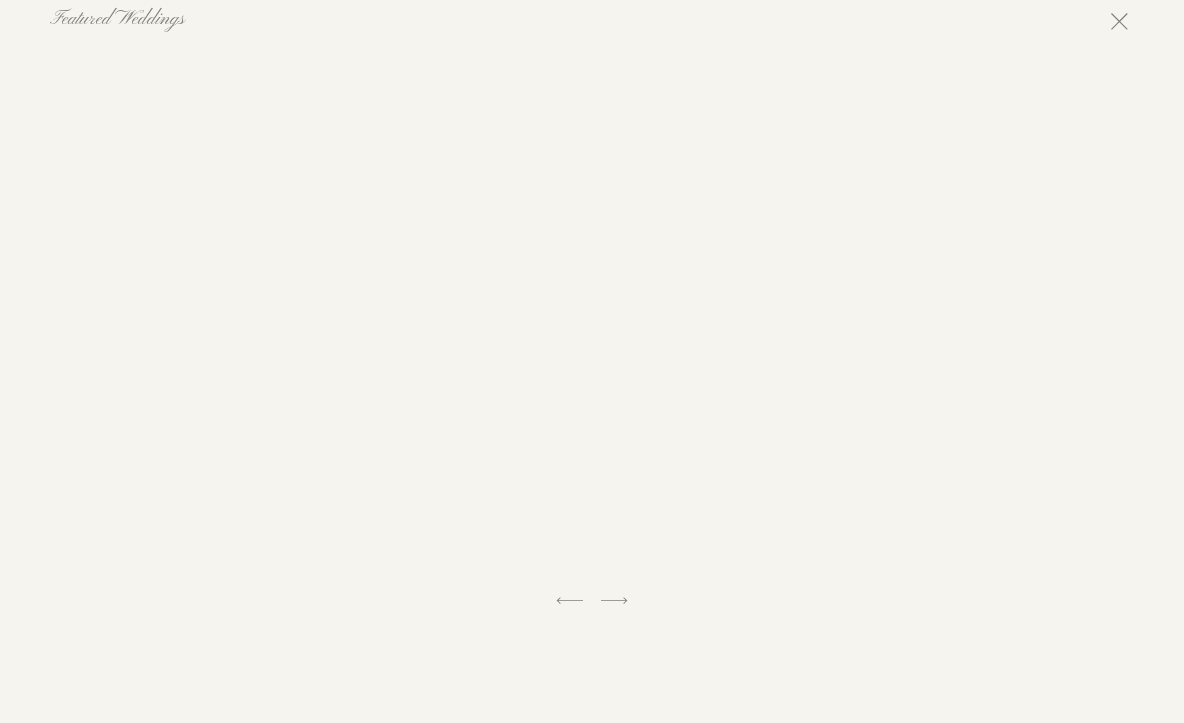 scroll, scrollTop: 2747, scrollLeft: 0, axis: vertical 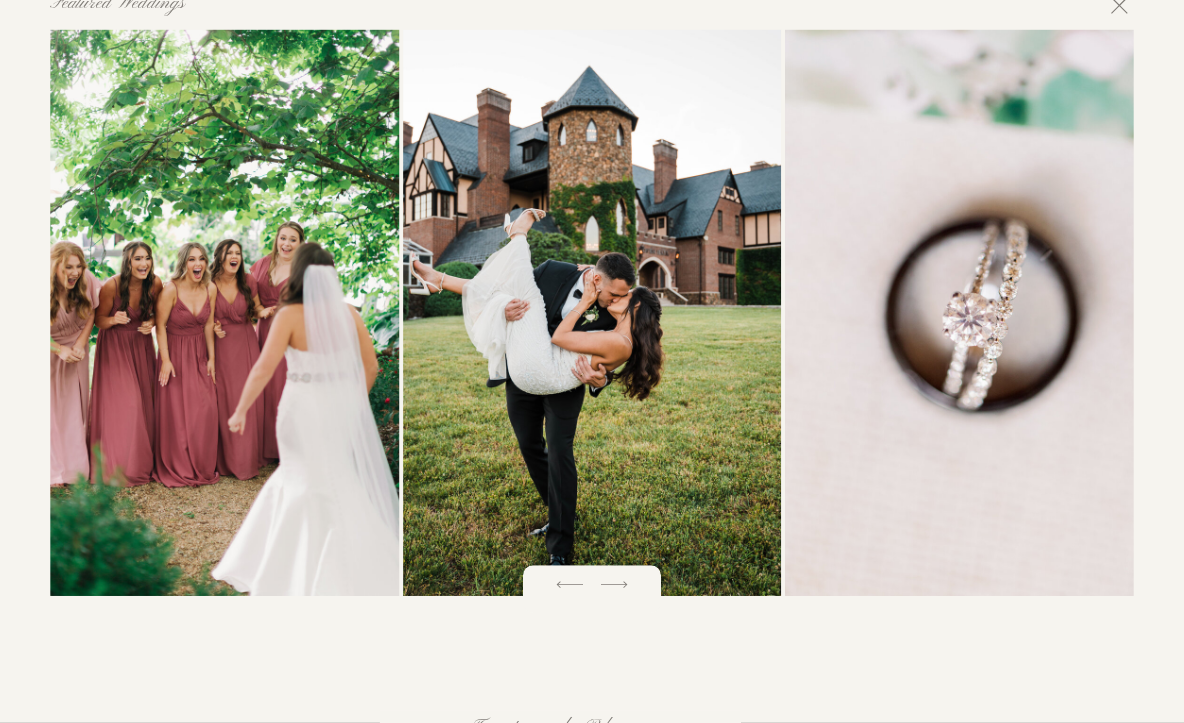 click 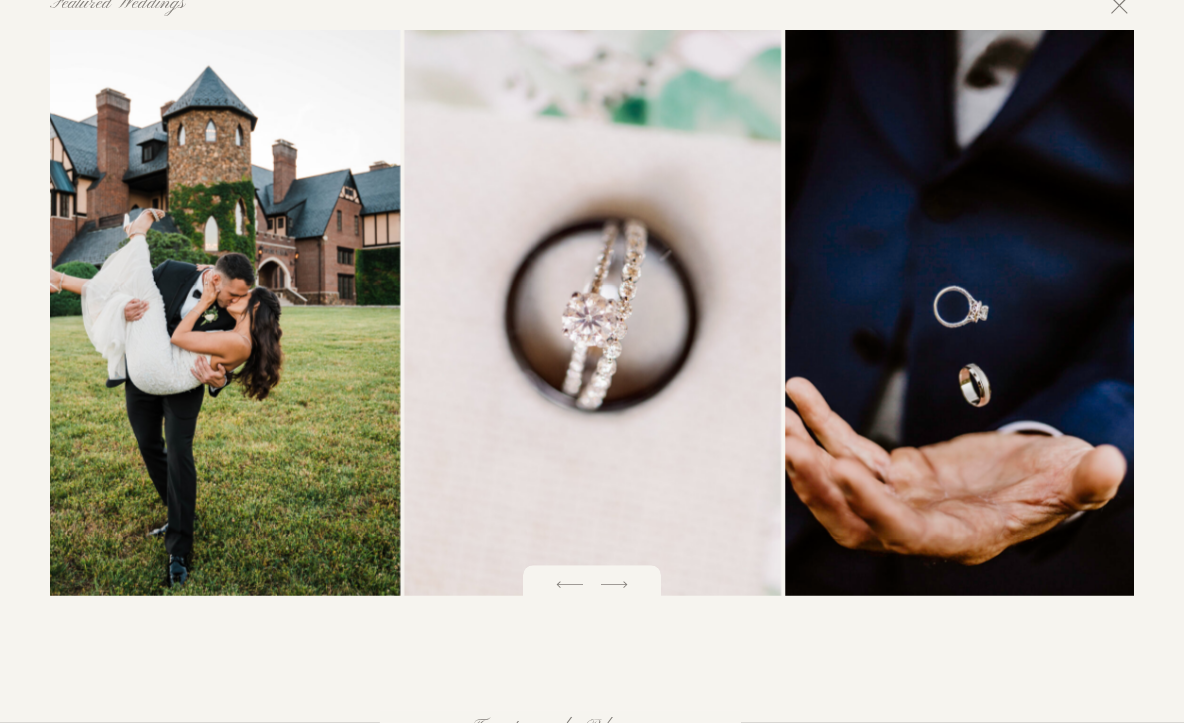 click 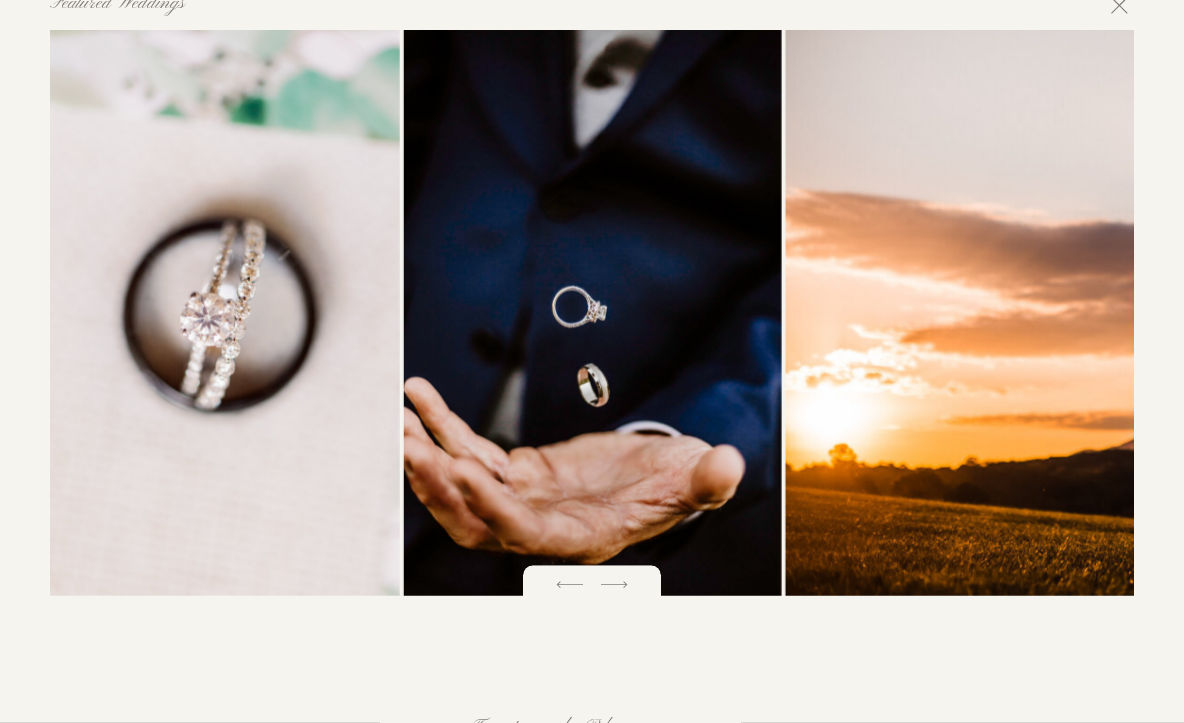 click 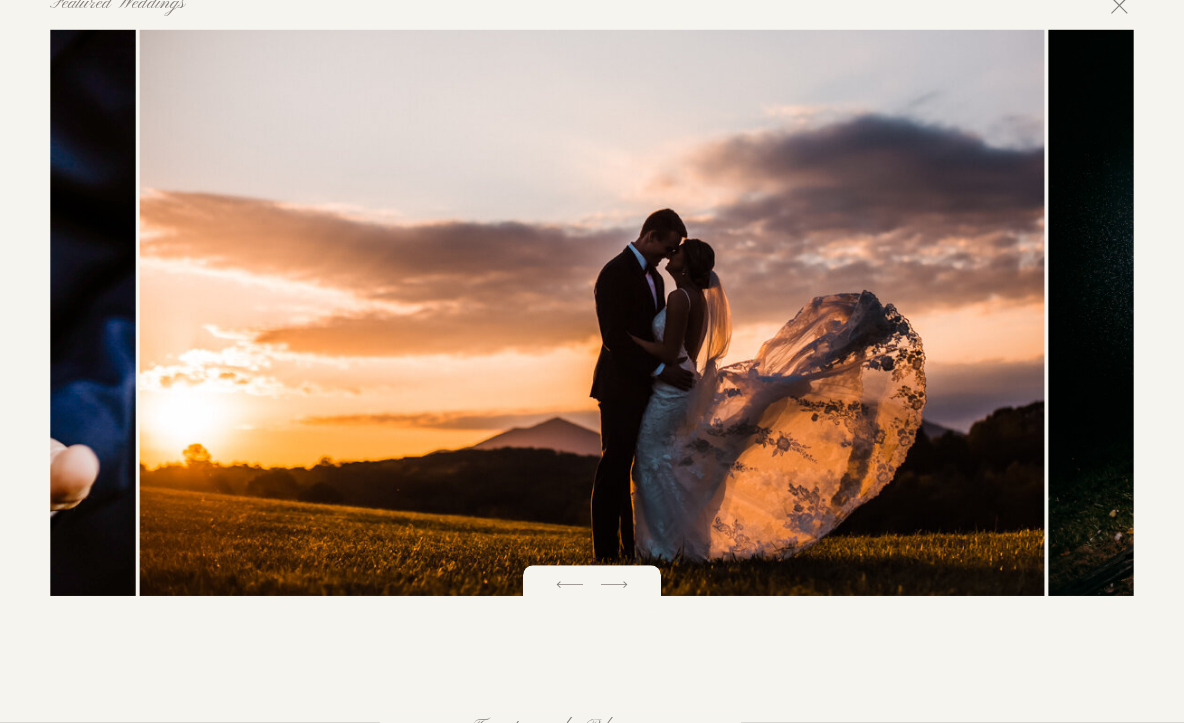click 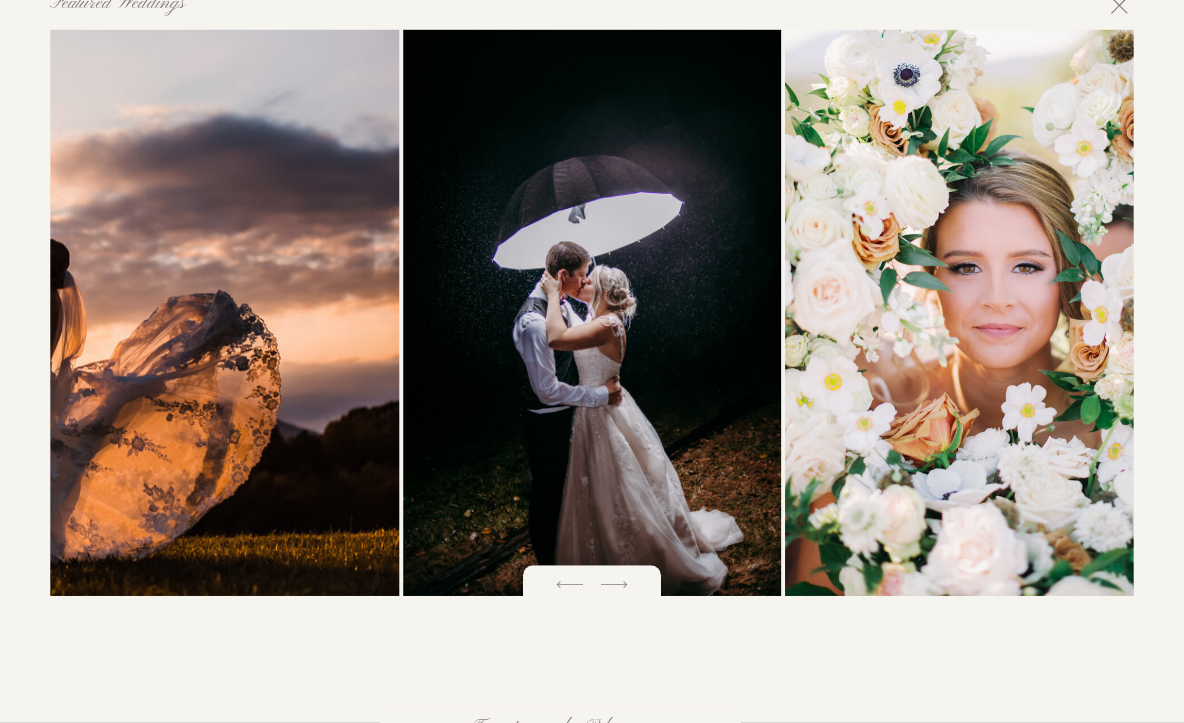 click 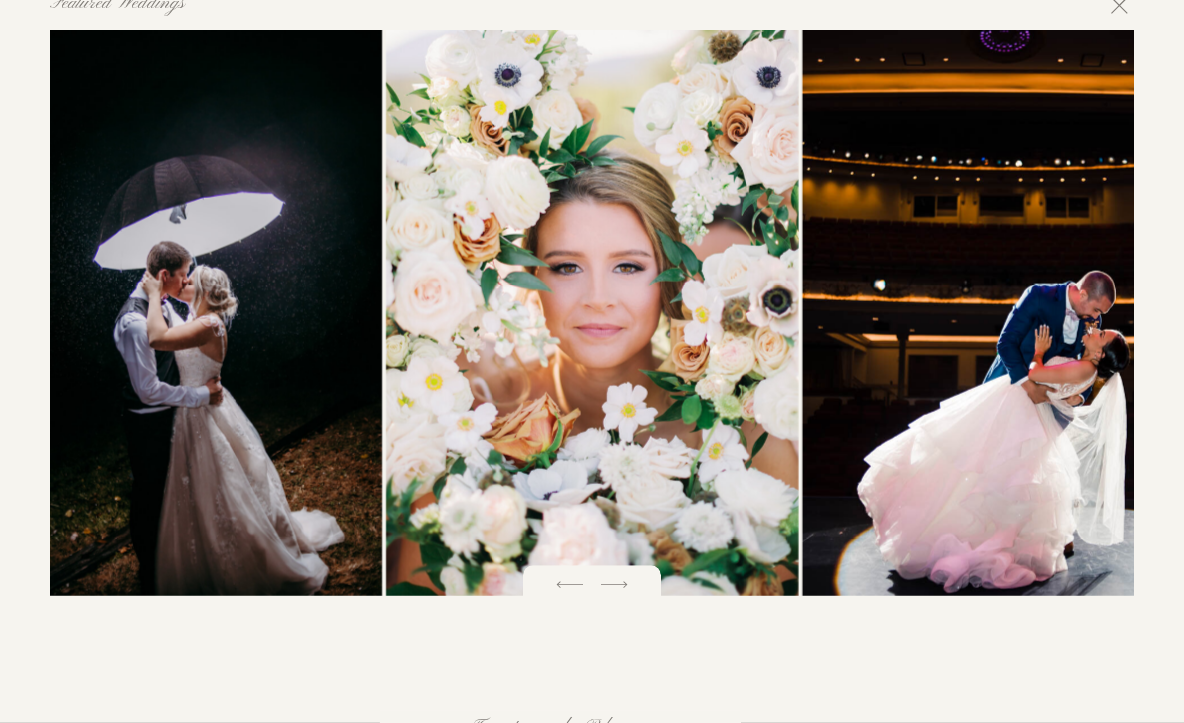 click 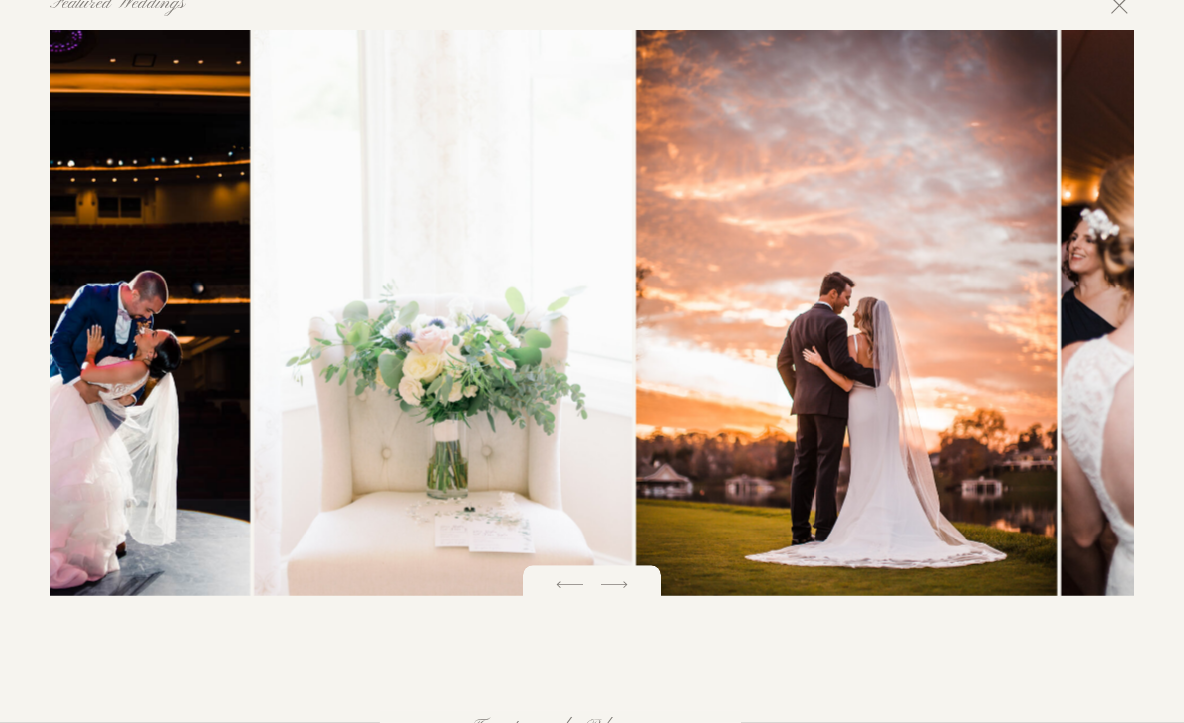 click at bounding box center (53, 312) 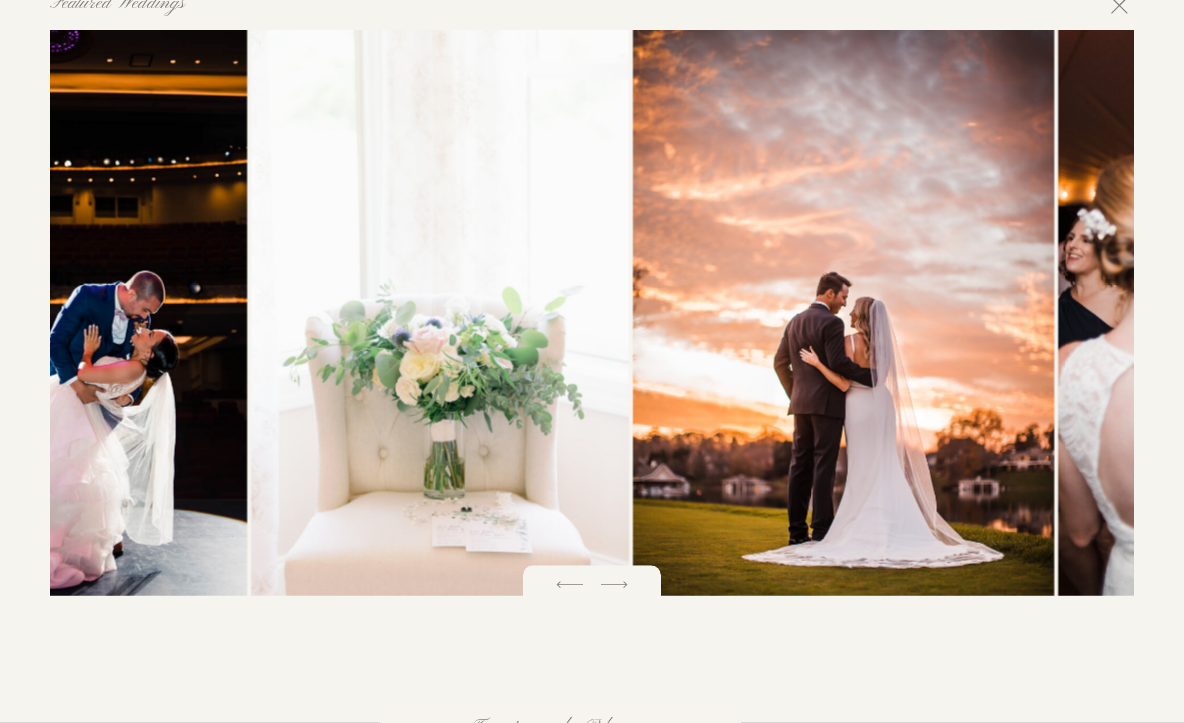 click on "Vi. V. iV. IIi. Ii. i. Contact journal details galleries About Home [GEOGRAPHIC_DATA] Wedding Photographer [GEOGRAPHIC_DATA], [GEOGRAPHIC_DATA] & Worldwide You are in love and you are alive. [PERSON_NAME] Photography, wedding photographer based in [GEOGRAPHIC_DATA], [US_STATE] and surrounding areas , has developed a clear vision of what he hopes to capture in a wedding story -- not only the planned moments, but the in-between looks, honest words and real emotions. “A photographer for time-travelers,” he vows to document the most intimate and valuable details, resulting in meaningful images that take you back to those moments for years to come. LYNCHBURG WEDDING PHOTOGRAPHER WELCOME. WE'RE SO GLAD YOU'RE HERE meet [PERSON_NAME] so lovely to meet you Family Engagements Weddings view our recent work featured galleries Featured Weddings Featured Family Featured Engagements [PERSON_NAME] & [PERSON_NAME] The Full Story » Featured Blogs [US_STATE] Wedding [PERSON_NAME] & [PERSON_NAME] The Full Story » [PERSON_NAME] Engagement [PERSON_NAME] & [PERSON_NAME] The Full Story » [US_STATE] Wedding Send |" at bounding box center (592, 860) 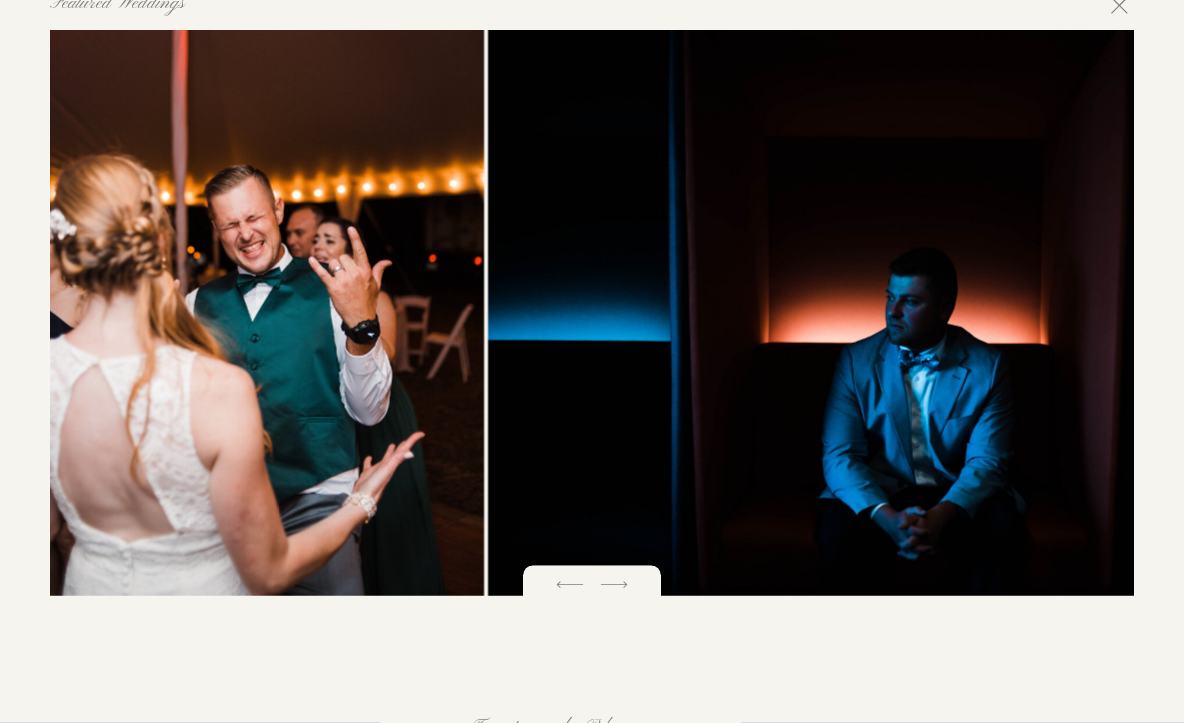 click on "Vi. V. iV. IIi. Ii. i. Contact journal details galleries About Home [GEOGRAPHIC_DATA] Wedding Photographer [GEOGRAPHIC_DATA], [GEOGRAPHIC_DATA] & Worldwide You are in love and you are alive. [PERSON_NAME] Photography, wedding photographer based in [GEOGRAPHIC_DATA], [US_STATE] and surrounding areas , has developed a clear vision of what he hopes to capture in a wedding story -- not only the planned moments, but the in-between looks, honest words and real emotions. “A photographer for time-travelers,” he vows to document the most intimate and valuable details, resulting in meaningful images that take you back to those moments for years to come. LYNCHBURG WEDDING PHOTOGRAPHER WELCOME. WE'RE SO GLAD YOU'RE HERE meet [PERSON_NAME] so lovely to meet you Family Engagements Weddings view our recent work featured galleries Featured Weddings Featured Family Featured Engagements [PERSON_NAME] & [PERSON_NAME] The Full Story » Featured Blogs [US_STATE] Wedding [PERSON_NAME] & [PERSON_NAME] The Full Story » Richmond Engagement [PERSON_NAME] & [PERSON_NAME] The Full Story » [US_STATE] Wedding investment kind words" at bounding box center [592, 860] 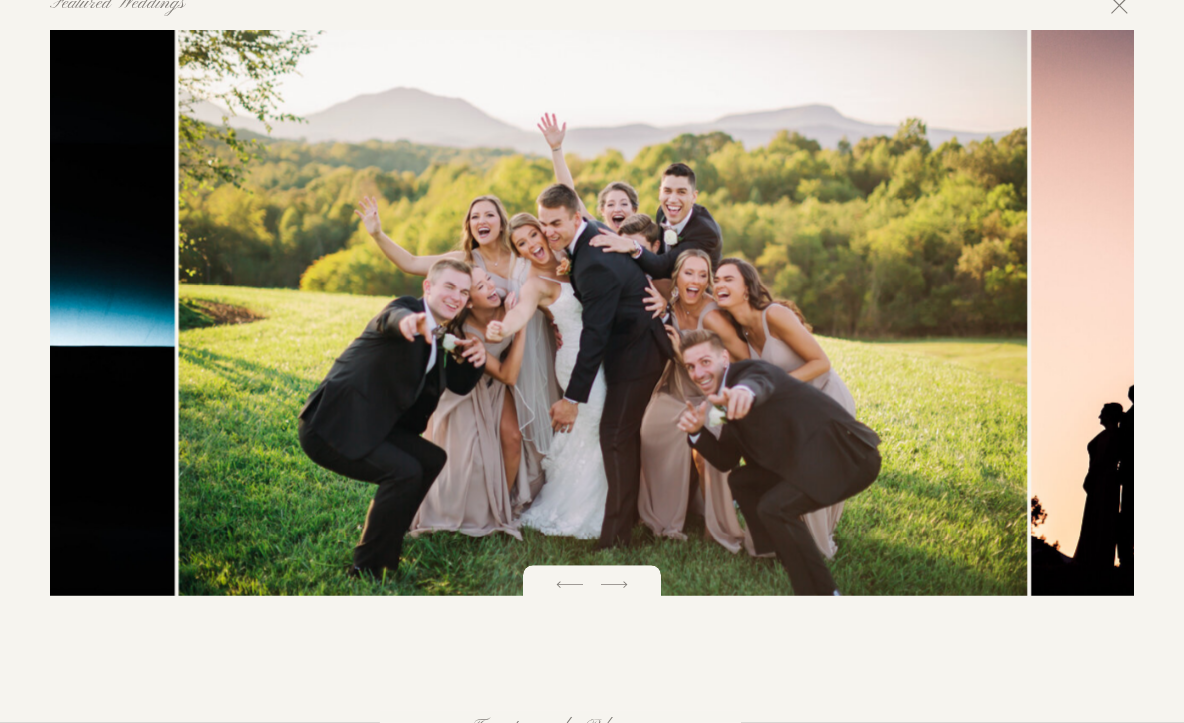 click on "Vi. V. iV. IIi. Ii. i. Contact journal details galleries About Home [GEOGRAPHIC_DATA] Wedding Photographer [GEOGRAPHIC_DATA], [GEOGRAPHIC_DATA] & Worldwide You are in love and you are alive. [PERSON_NAME] Photography, wedding photographer based in [GEOGRAPHIC_DATA], [US_STATE] and surrounding areas , has developed a clear vision of what he hopes to capture in a wedding story -- not only the planned moments, but the in-between looks, honest words and real emotions. “A photographer for time-travelers,” he vows to document the most intimate and valuable details, resulting in meaningful images that take you back to those moments for years to come. LYNCHBURG WEDDING PHOTOGRAPHER WELCOME. WE'RE SO GLAD YOU'RE HERE meet [PERSON_NAME] so lovely to meet you Family Engagements Weddings view our recent work featured galleries Featured Weddings Featured Family Featured Engagements [PERSON_NAME] & [PERSON_NAME] The Full Story » Featured Blogs [US_STATE] Wedding [PERSON_NAME] & [PERSON_NAME] The Full Story » [PERSON_NAME] Engagement [PERSON_NAME] & [PERSON_NAME] The Full Story » [US_STATE] Wedding Send |" at bounding box center (592, 860) 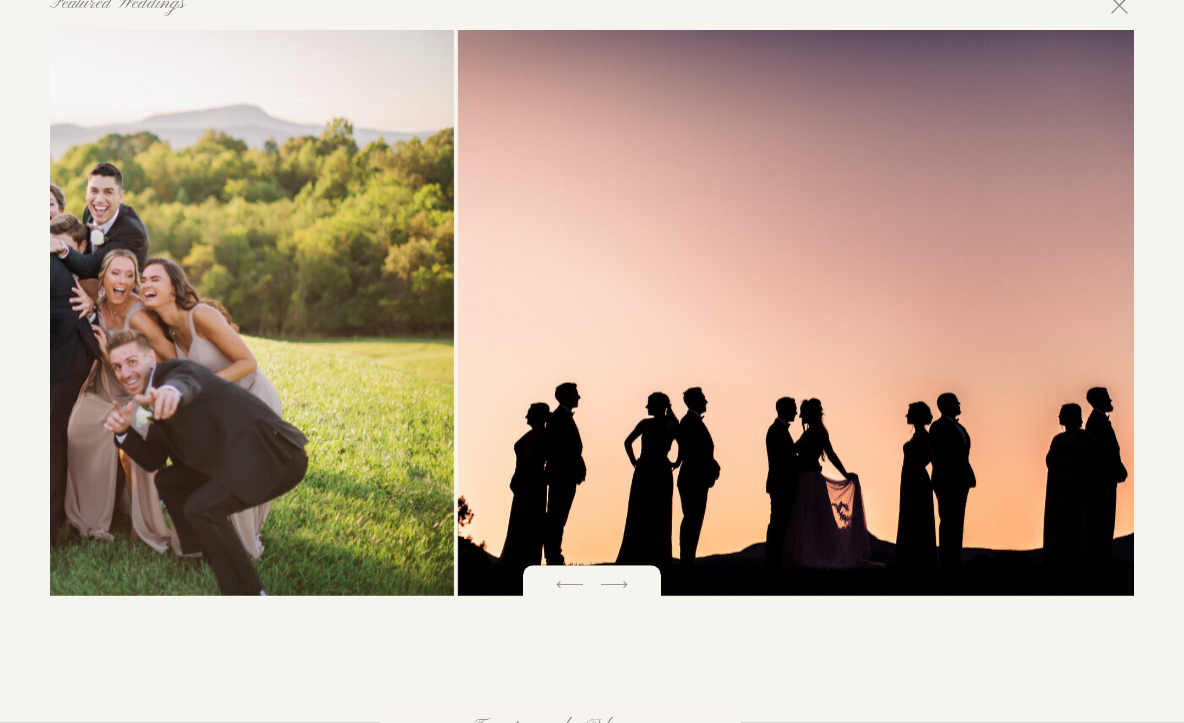 click on "Vi. V. iV. IIi. Ii. i. Contact journal details galleries About Home [GEOGRAPHIC_DATA] Wedding Photographer [GEOGRAPHIC_DATA], [GEOGRAPHIC_DATA] & Worldwide You are in love and you are alive. [PERSON_NAME] Photography, wedding photographer based in [GEOGRAPHIC_DATA], [US_STATE] and surrounding areas , has developed a clear vision of what he hopes to capture in a wedding story -- not only the planned moments, but the in-between looks, honest words and real emotions. “A photographer for time-travelers,” he vows to document the most intimate and valuable details, resulting in meaningful images that take you back to those moments for years to come. LYNCHBURG WEDDING PHOTOGRAPHER WELCOME. WE'RE SO GLAD YOU'RE HERE meet [PERSON_NAME] so lovely to meet you Family Engagements Weddings view our recent work featured galleries Featured Weddings Featured Family Featured Engagements [PERSON_NAME] & [PERSON_NAME] The Full Story » Featured Blogs [US_STATE] Wedding [PERSON_NAME] & [PERSON_NAME] The Full Story » Richmond Engagement [PERSON_NAME] & [PERSON_NAME] The Full Story » [US_STATE] Wedding investment kind words" at bounding box center [592, 860] 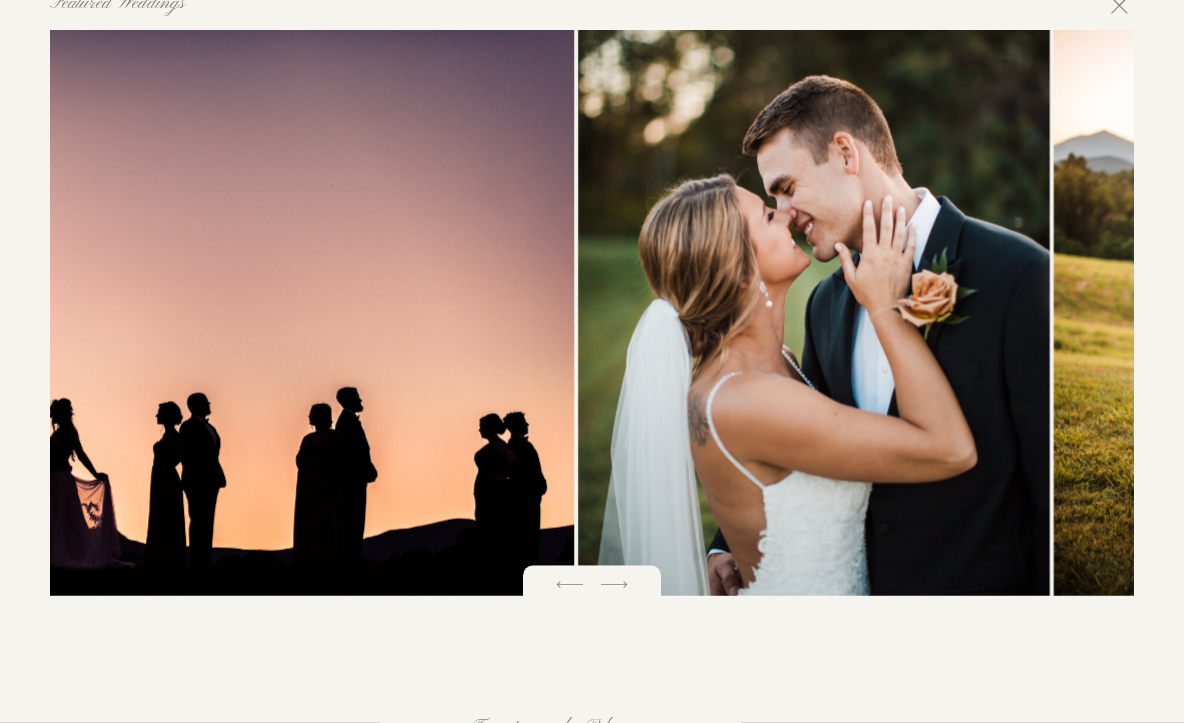 click at bounding box center (140, 312) 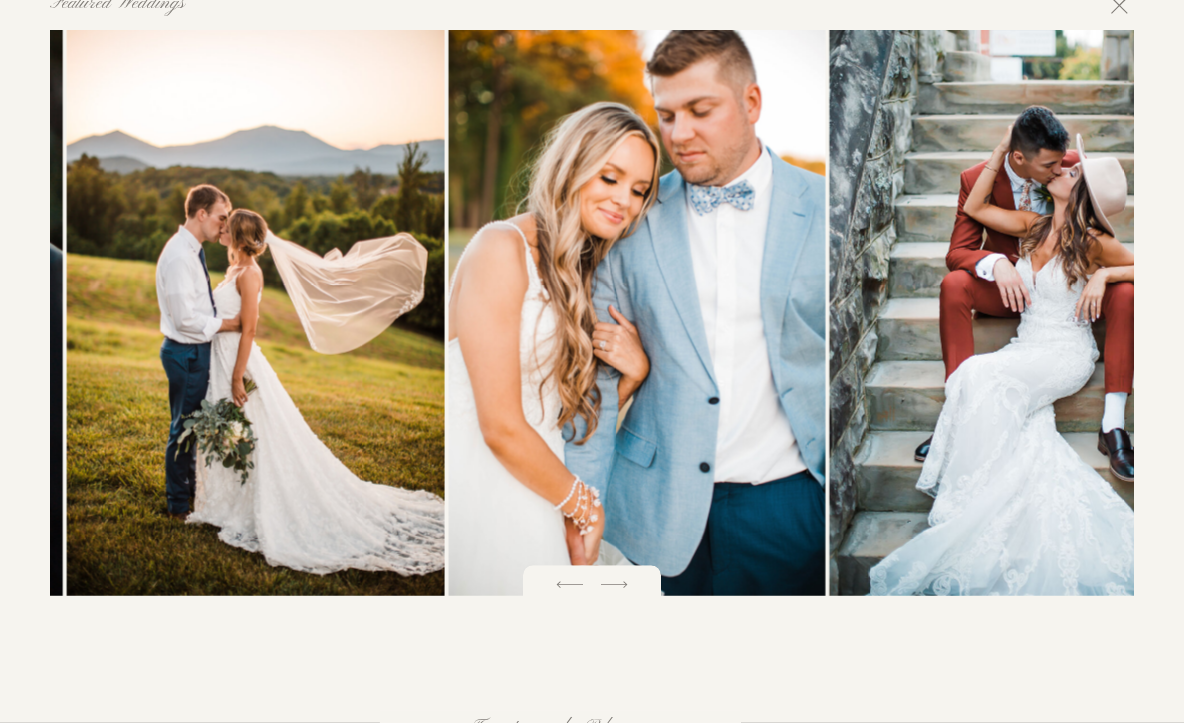 click at bounding box center (256, 312) 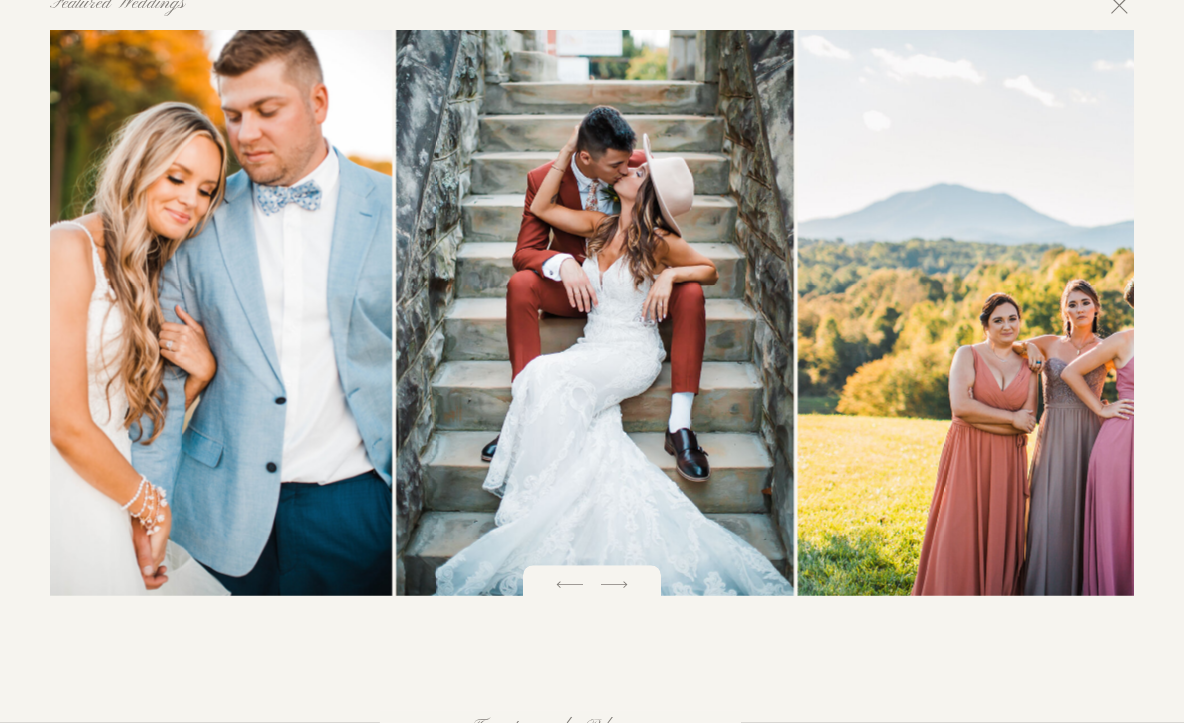 click at bounding box center [204, 312] 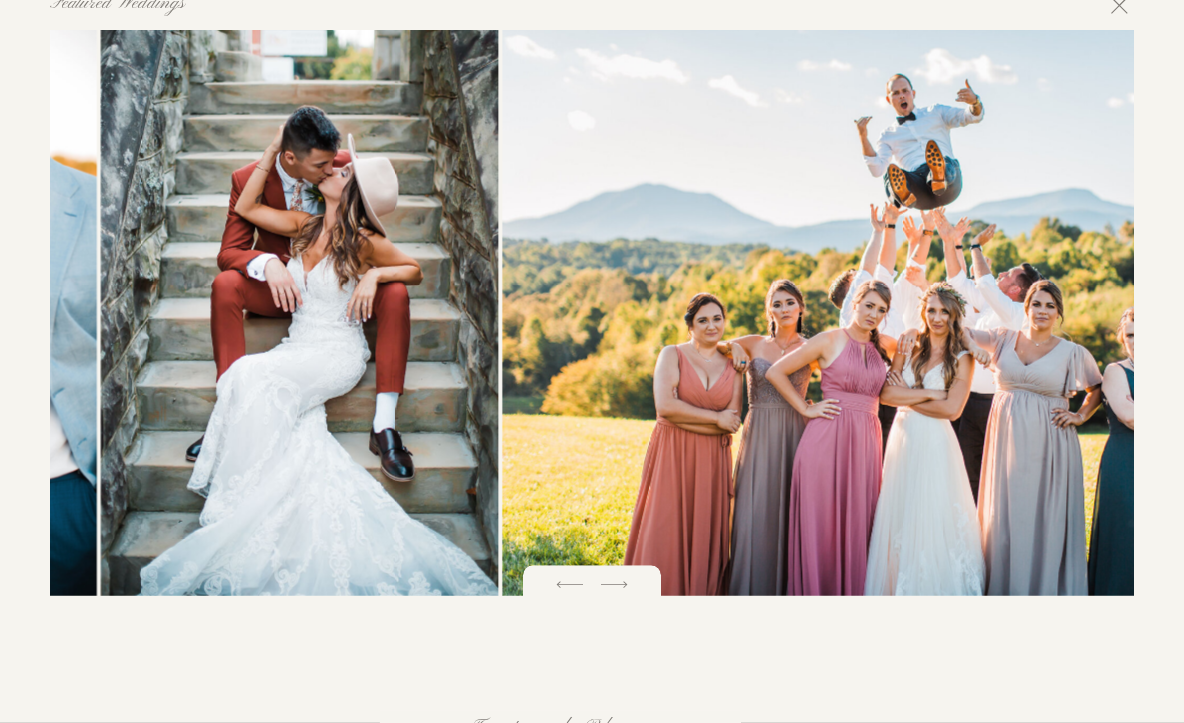 click at bounding box center (923, 312) 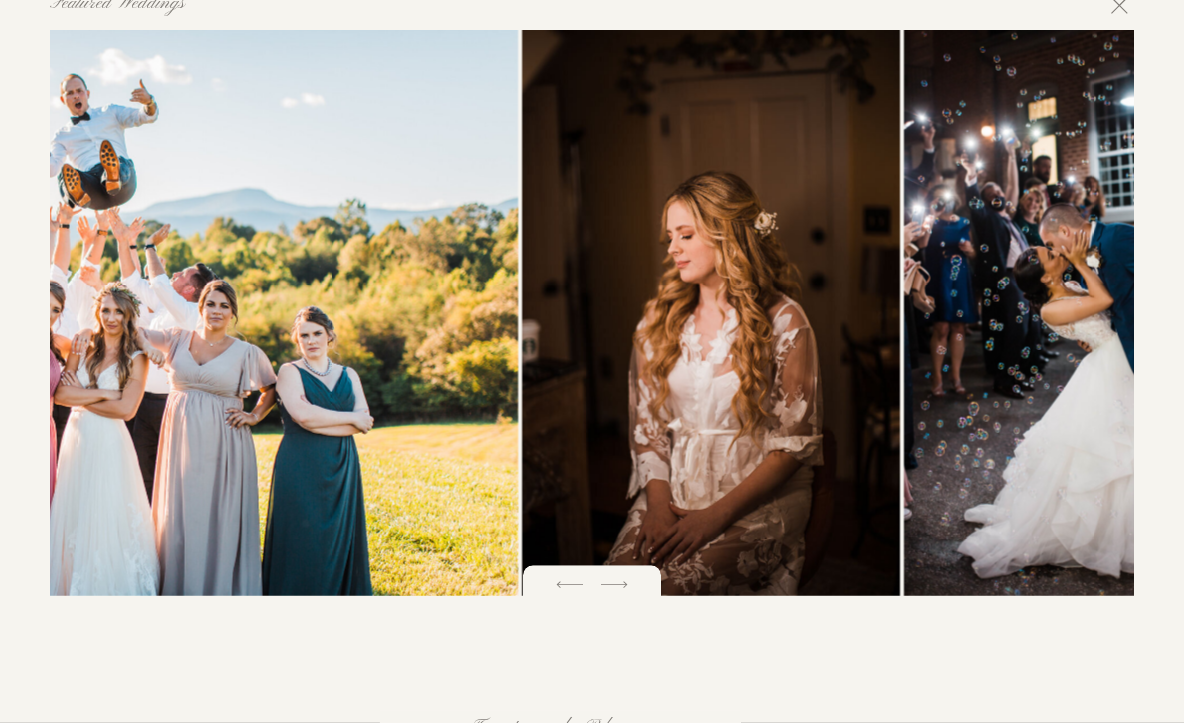 click at bounding box center [97, 312] 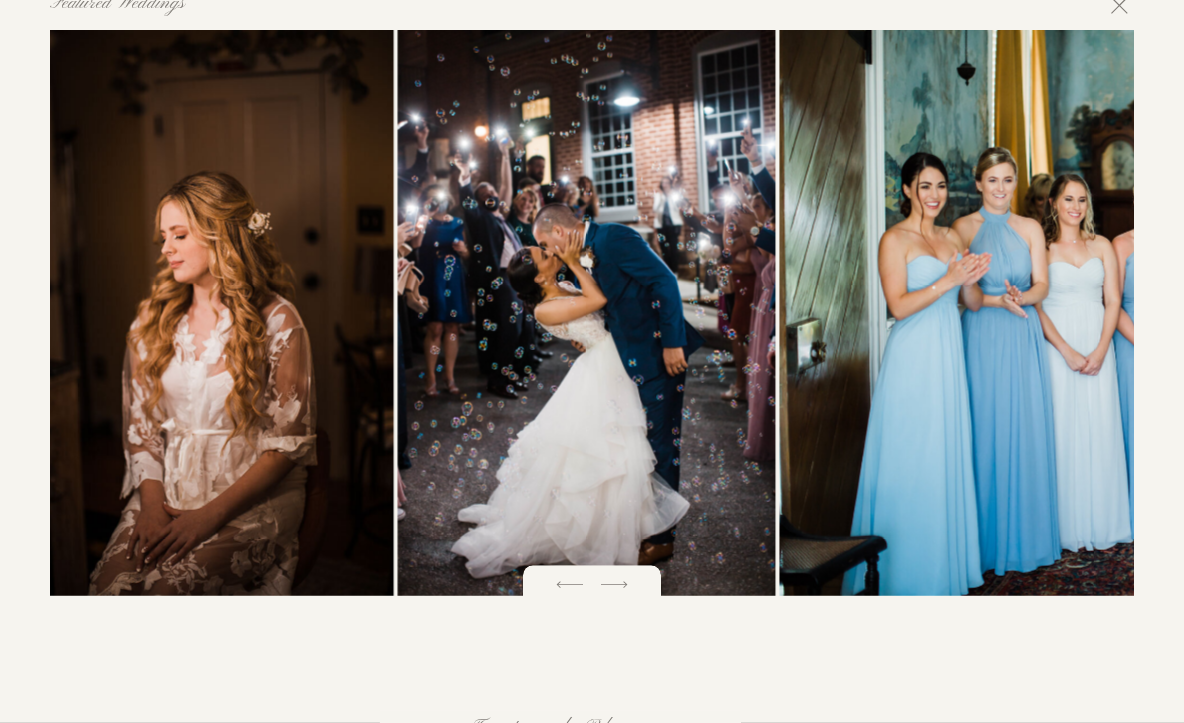 click at bounding box center (587, 312) 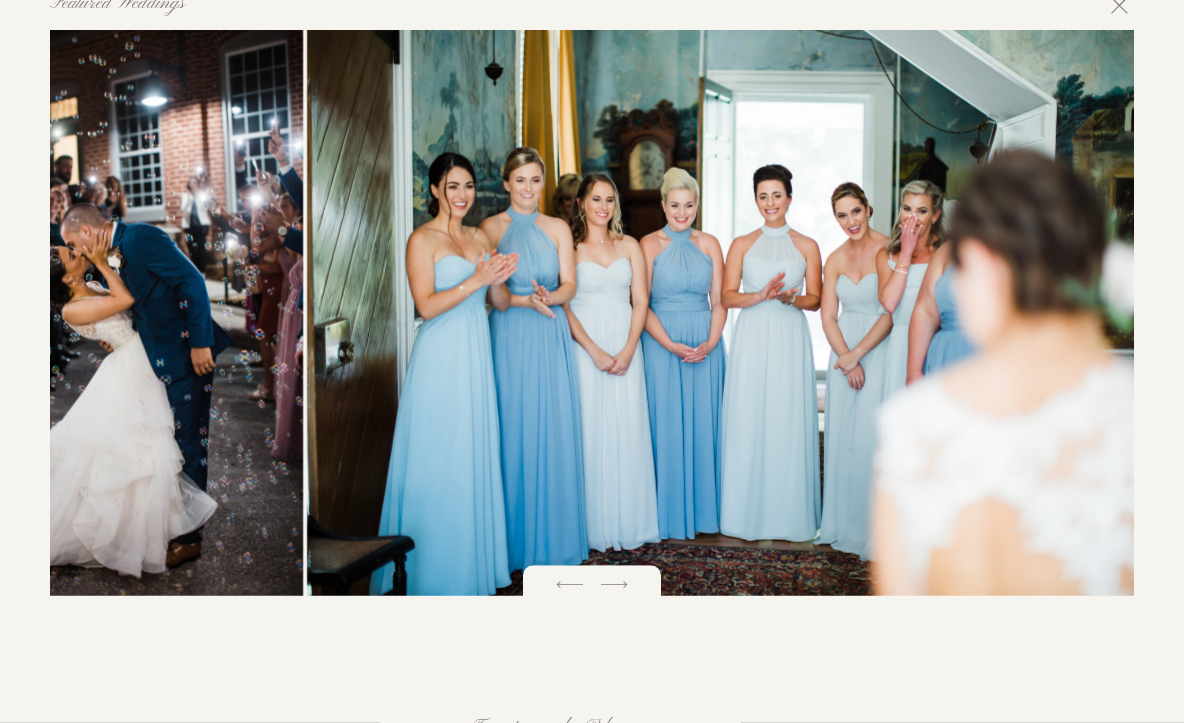 click at bounding box center (731, 312) 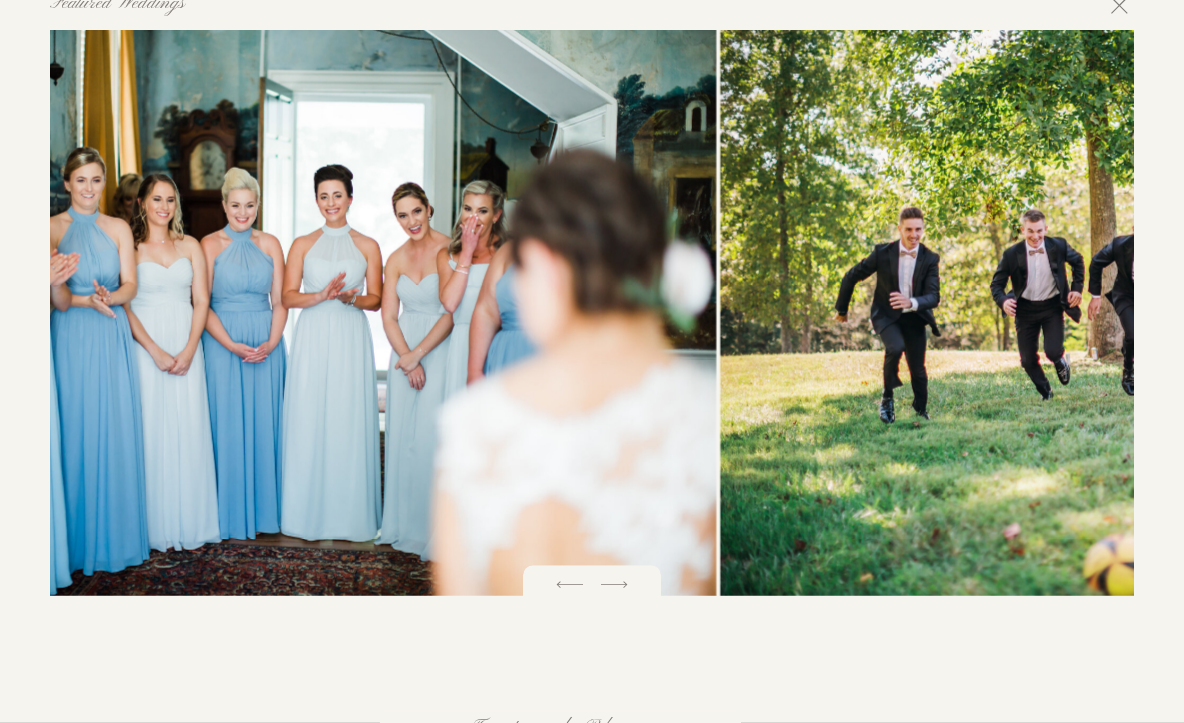click at bounding box center [291, 312] 